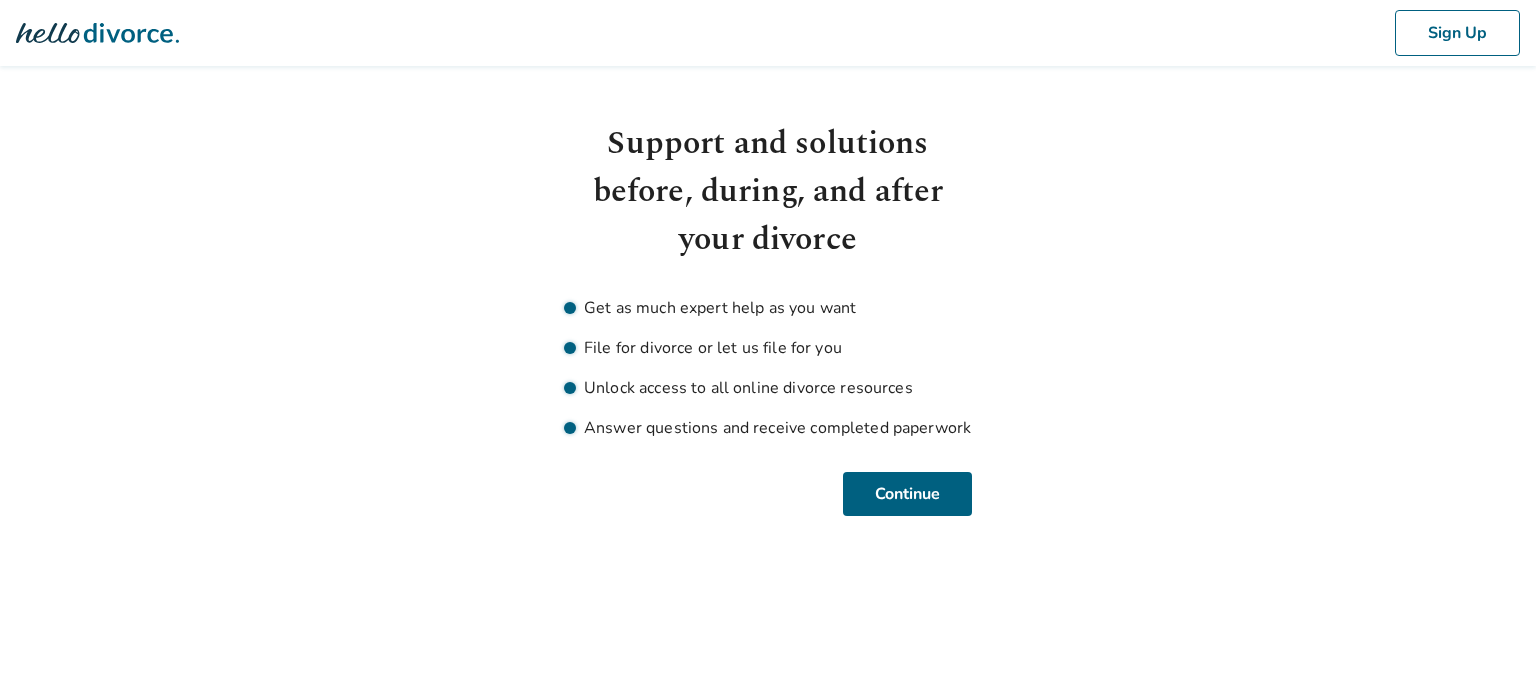scroll, scrollTop: 0, scrollLeft: 0, axis: both 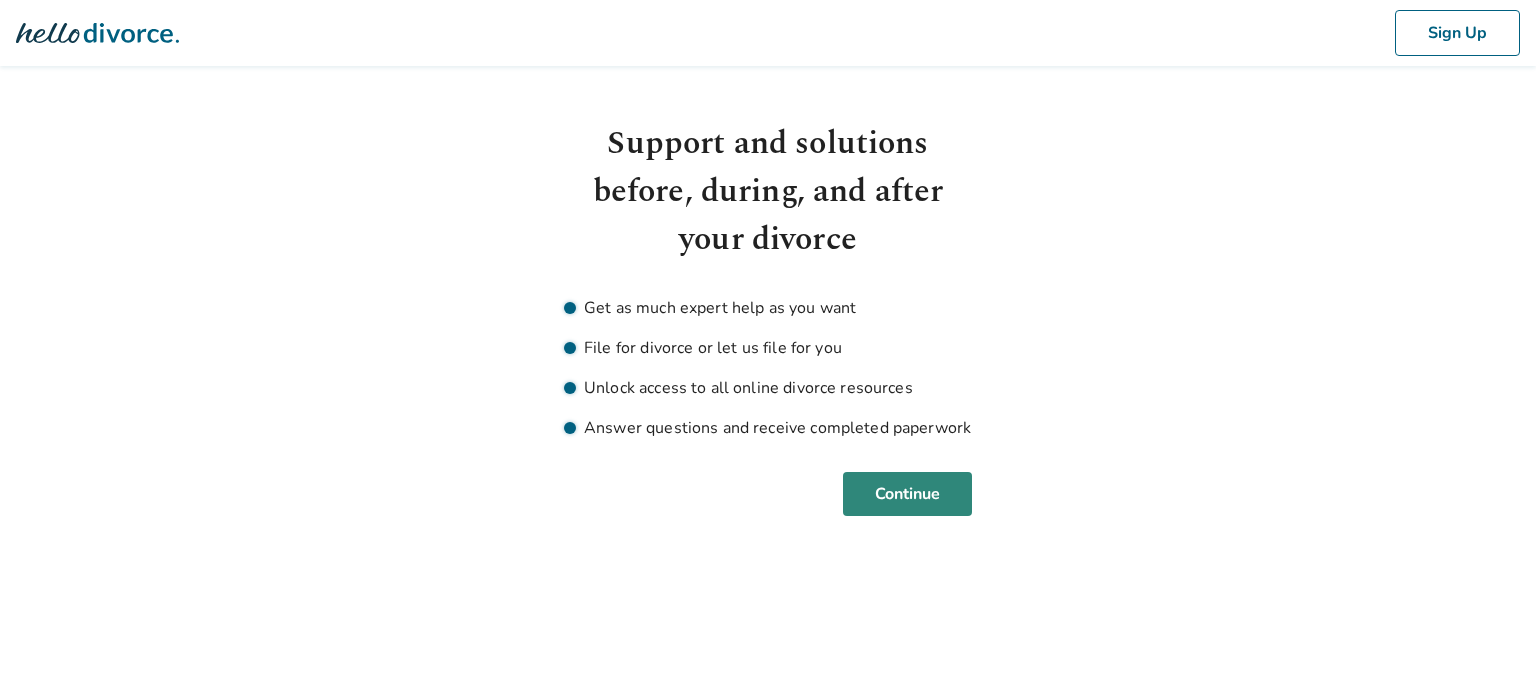 click on "Continue" at bounding box center [907, 494] 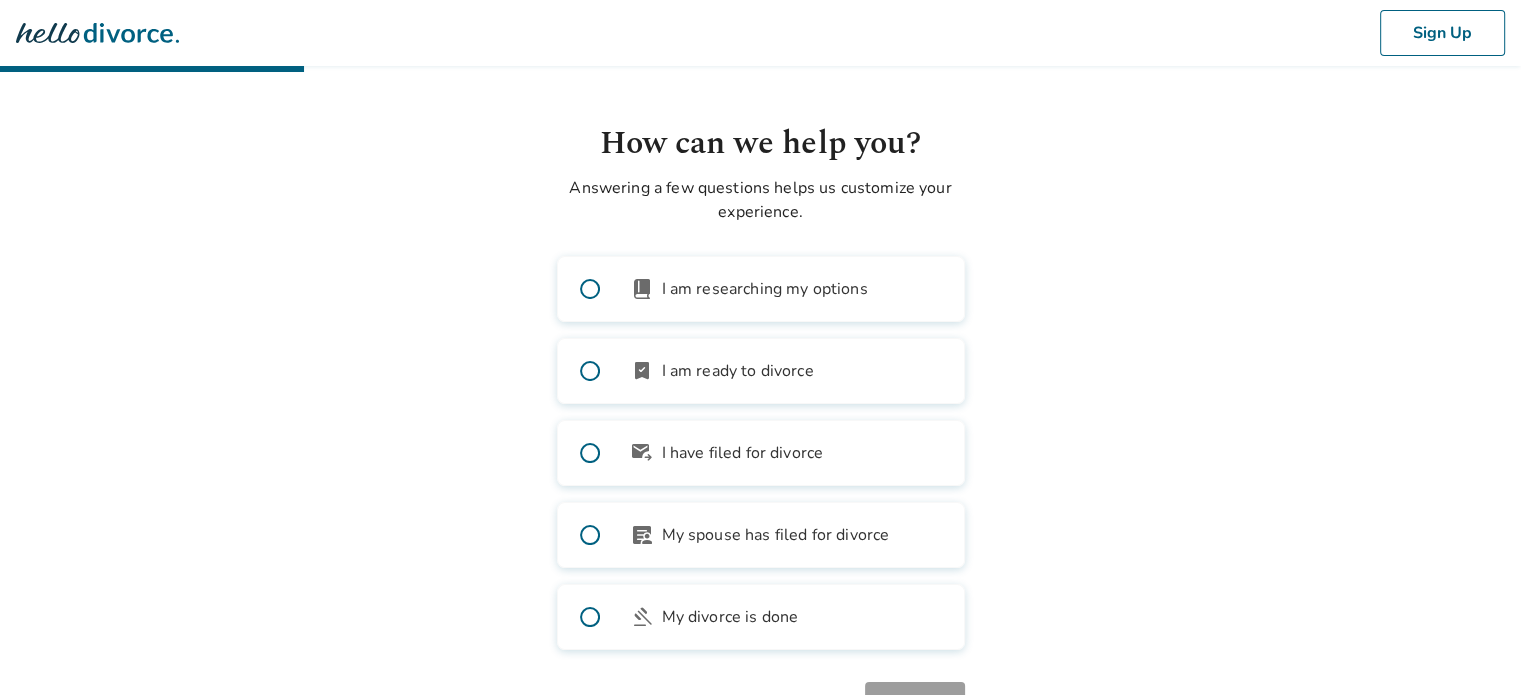 click on "Sign Up How can we help you? Answering a few questions helps us customize your experience. book_2 I am researching my options bookmark_check I am ready to divorce outgoing_mail I have filed for divorce article_person My spouse has filed for divorce gavel My divorce is done Back Next" at bounding box center [760, 363] 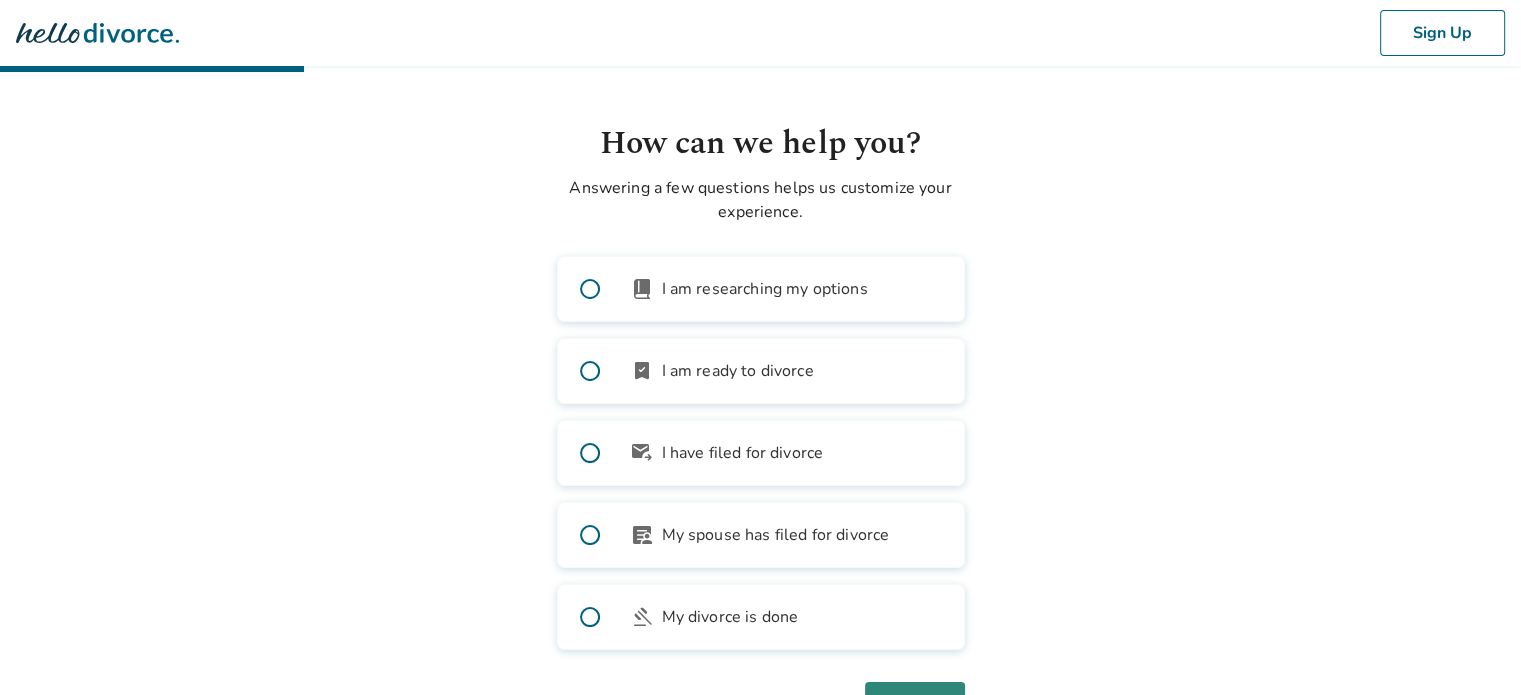 click on "Next" at bounding box center [915, 704] 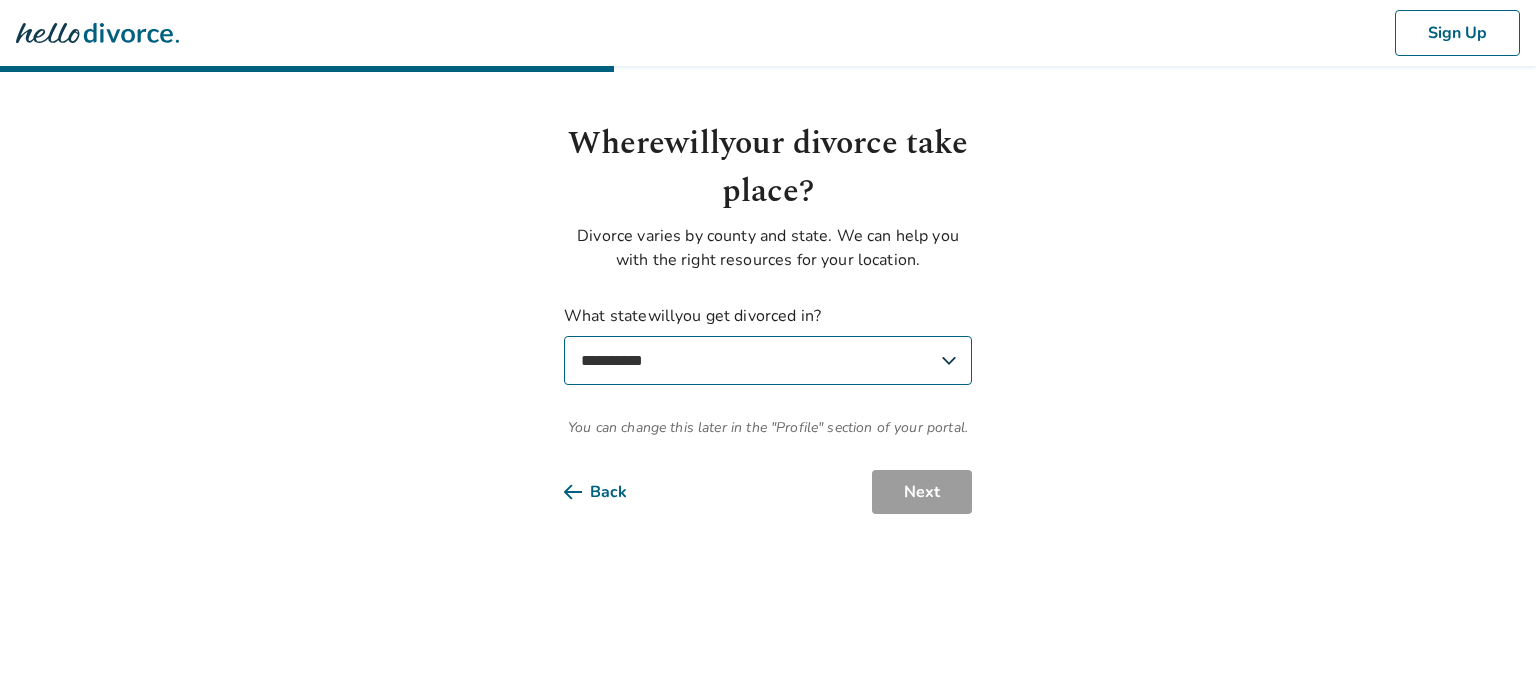 click on "**********" at bounding box center [768, 360] 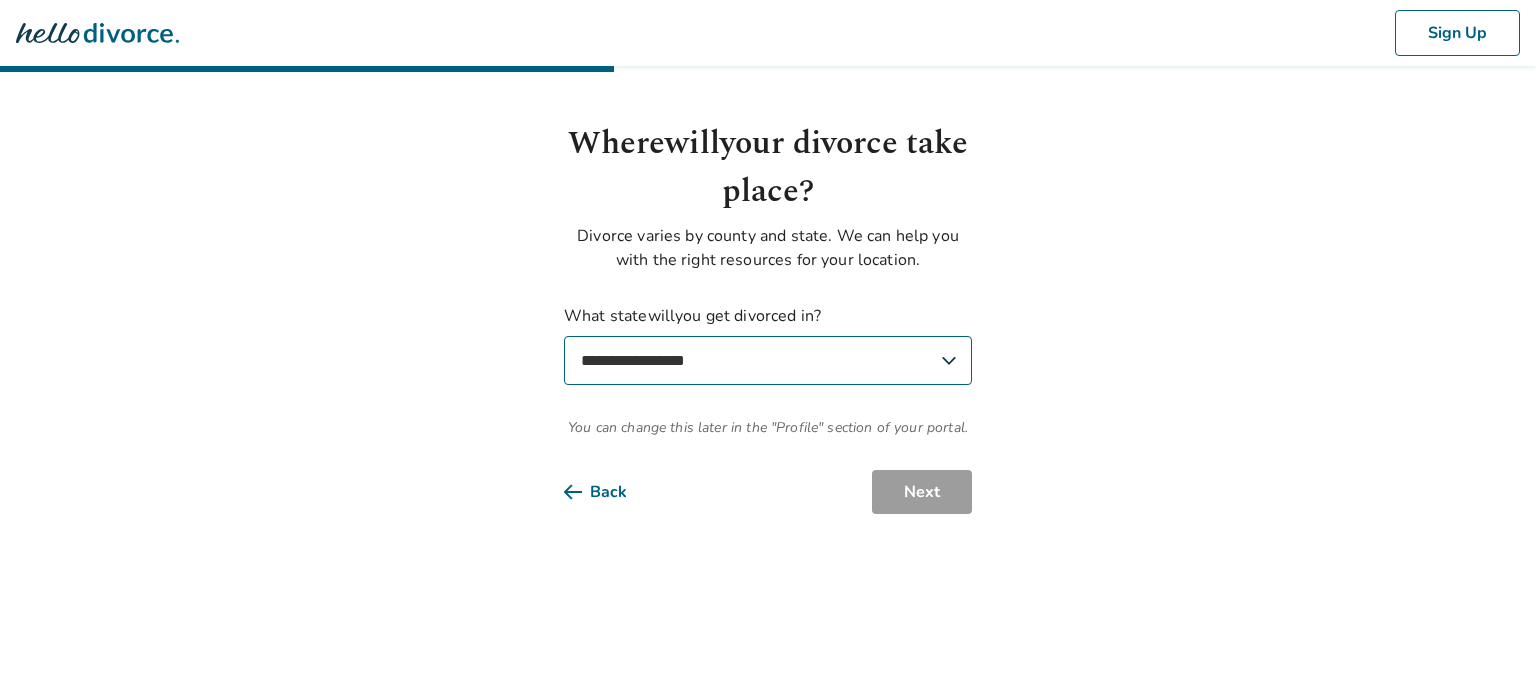 select on "**" 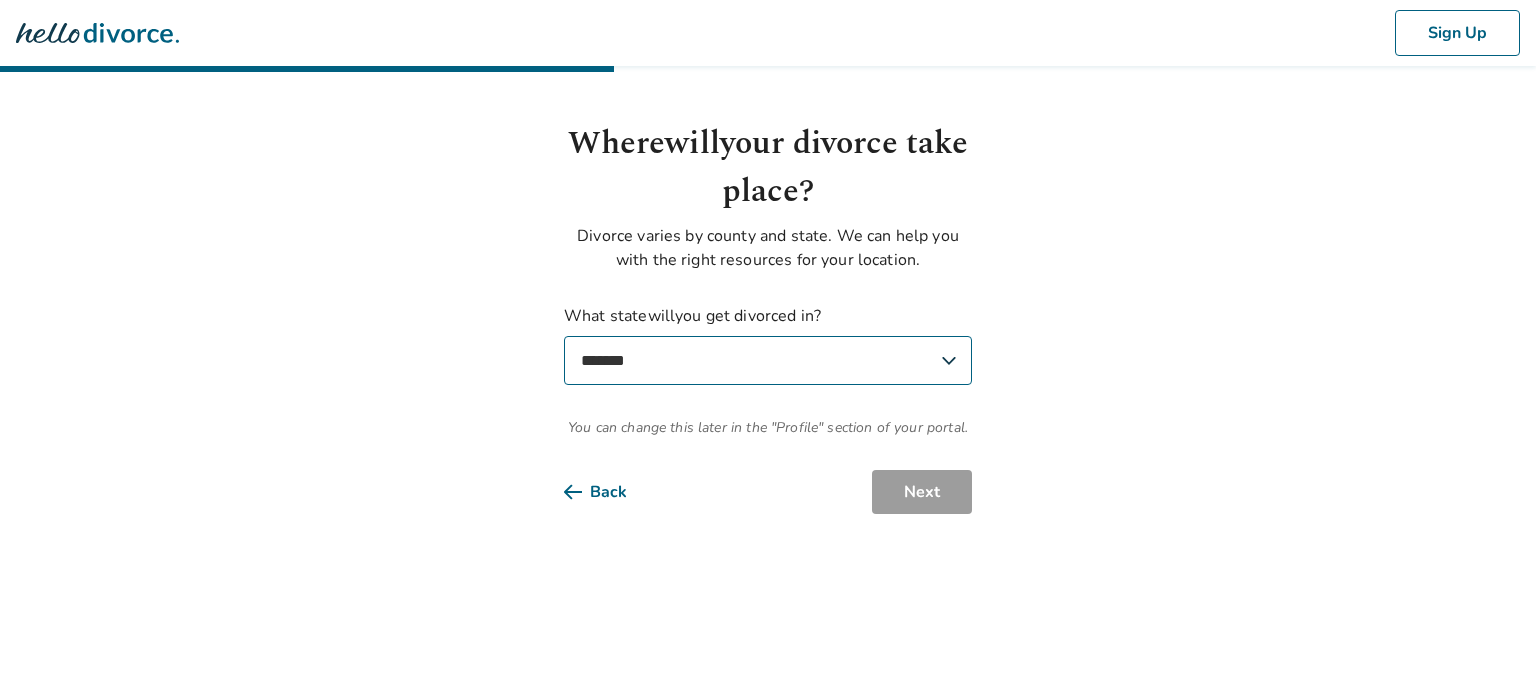 click on "**********" at bounding box center [768, 360] 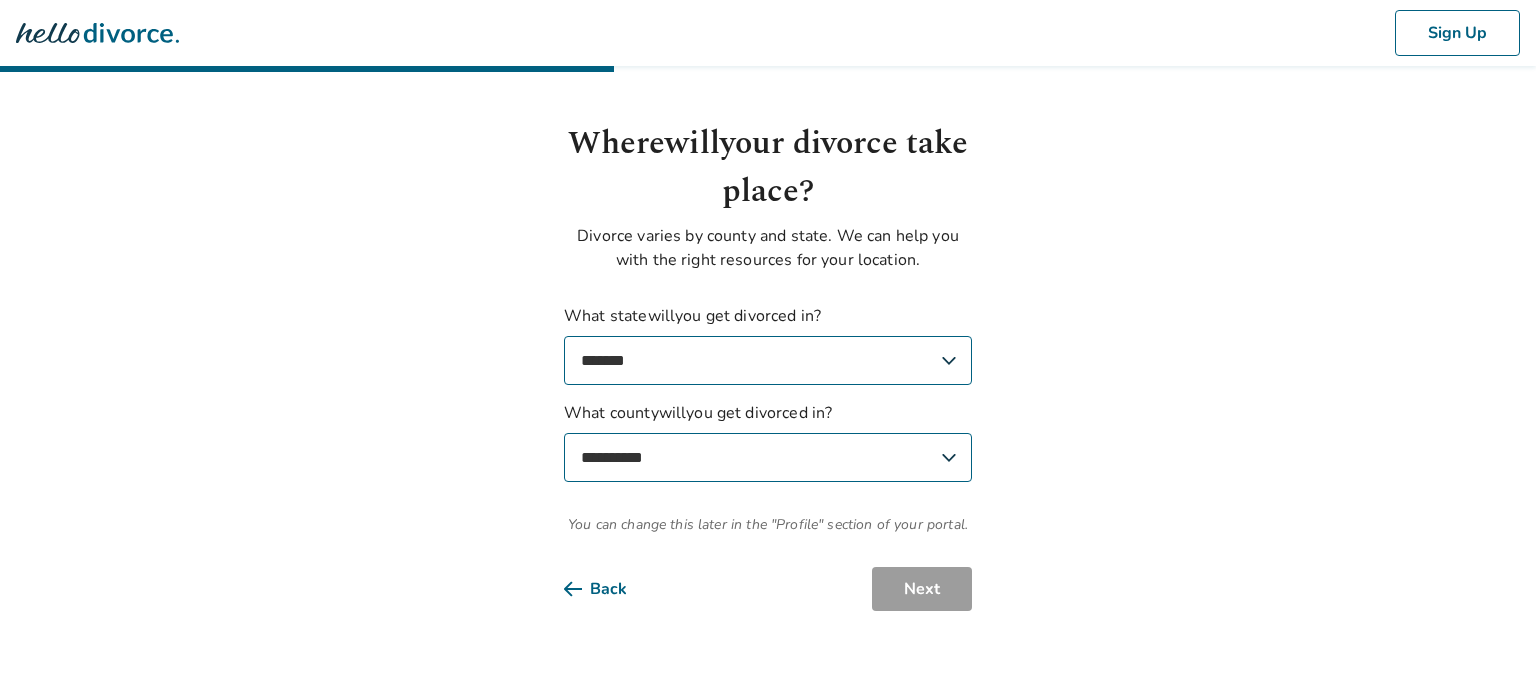 click on "**********" at bounding box center [768, 457] 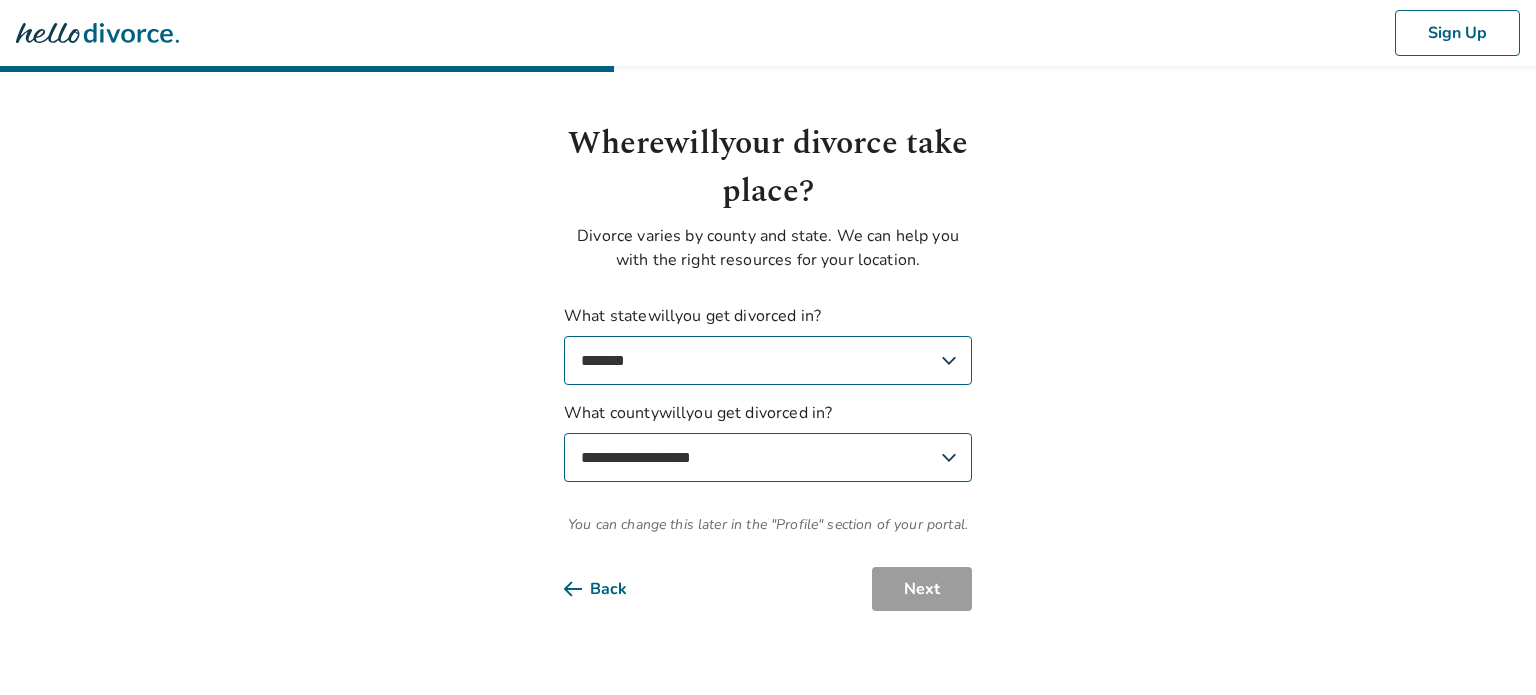 select on "******" 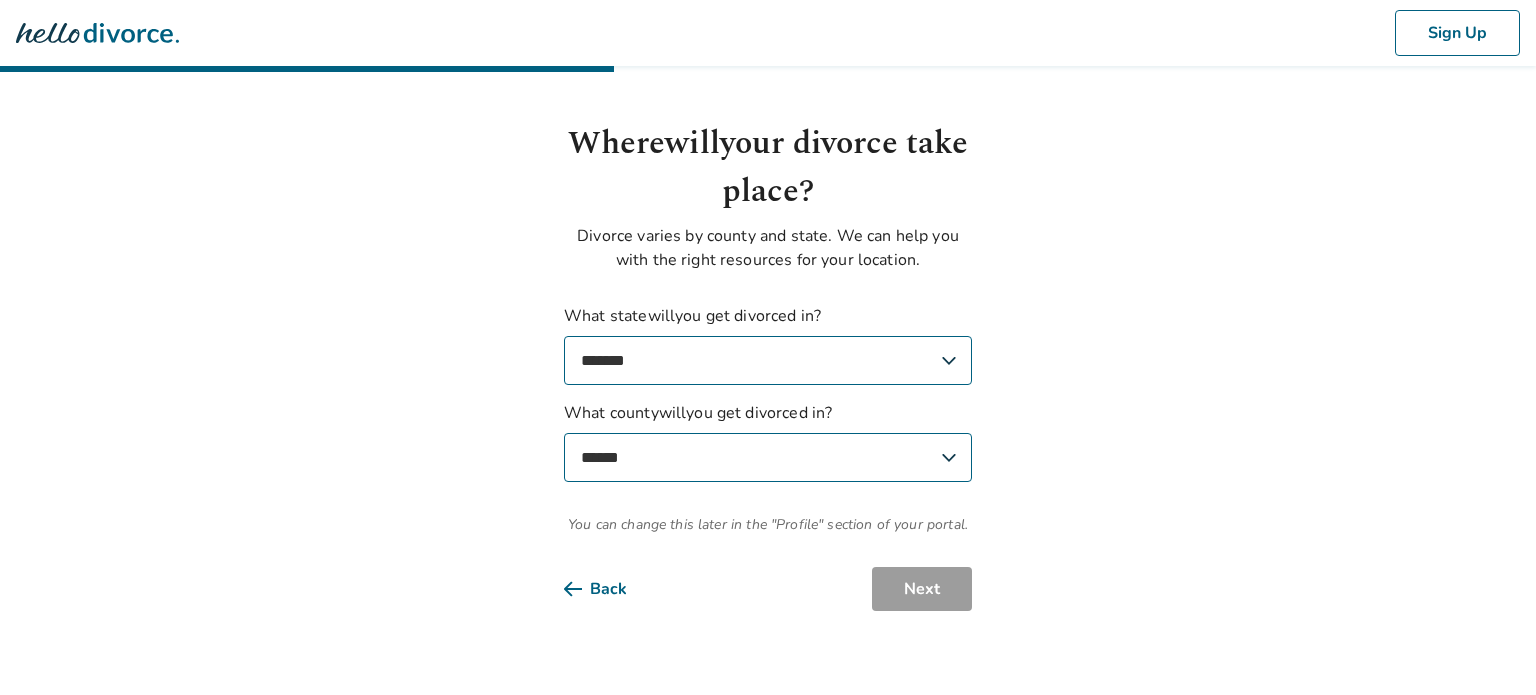 click on "**********" at bounding box center (768, 457) 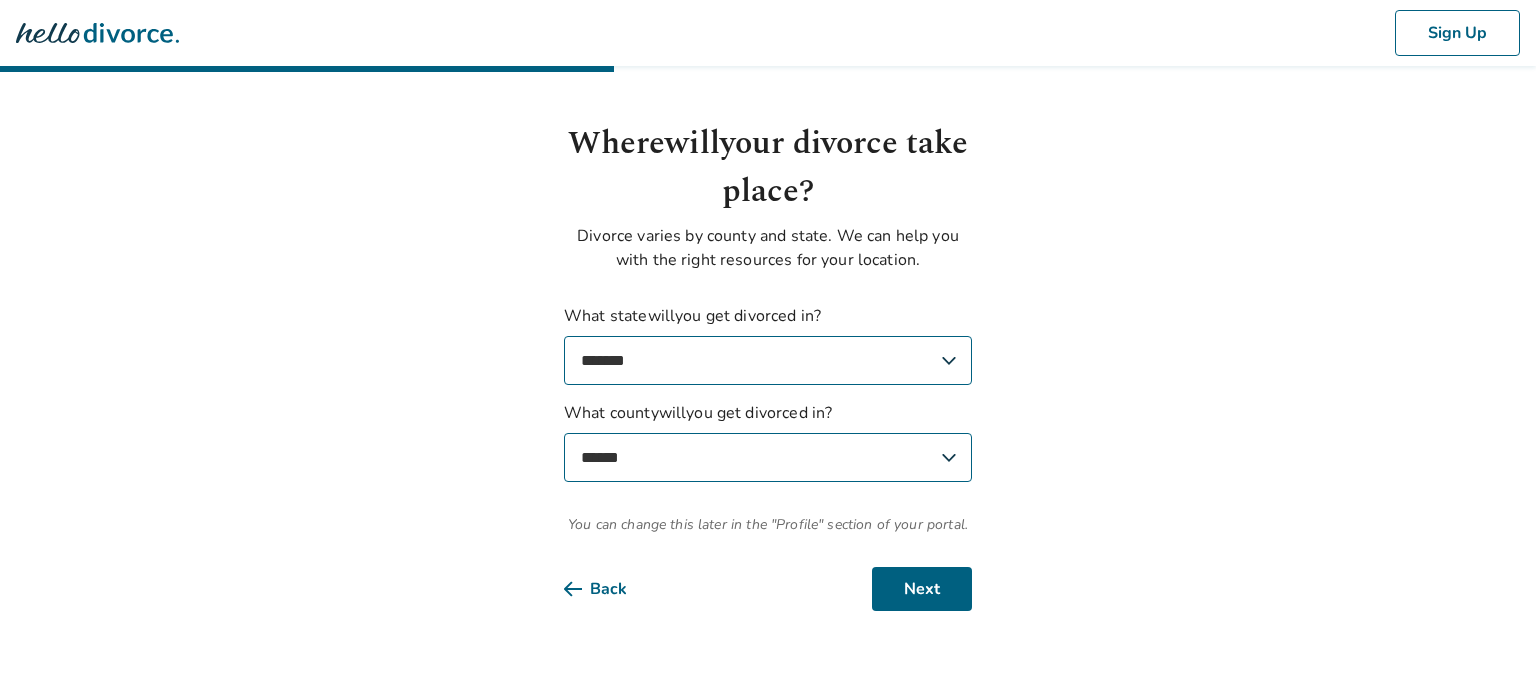 click on "**********" at bounding box center (768, 329) 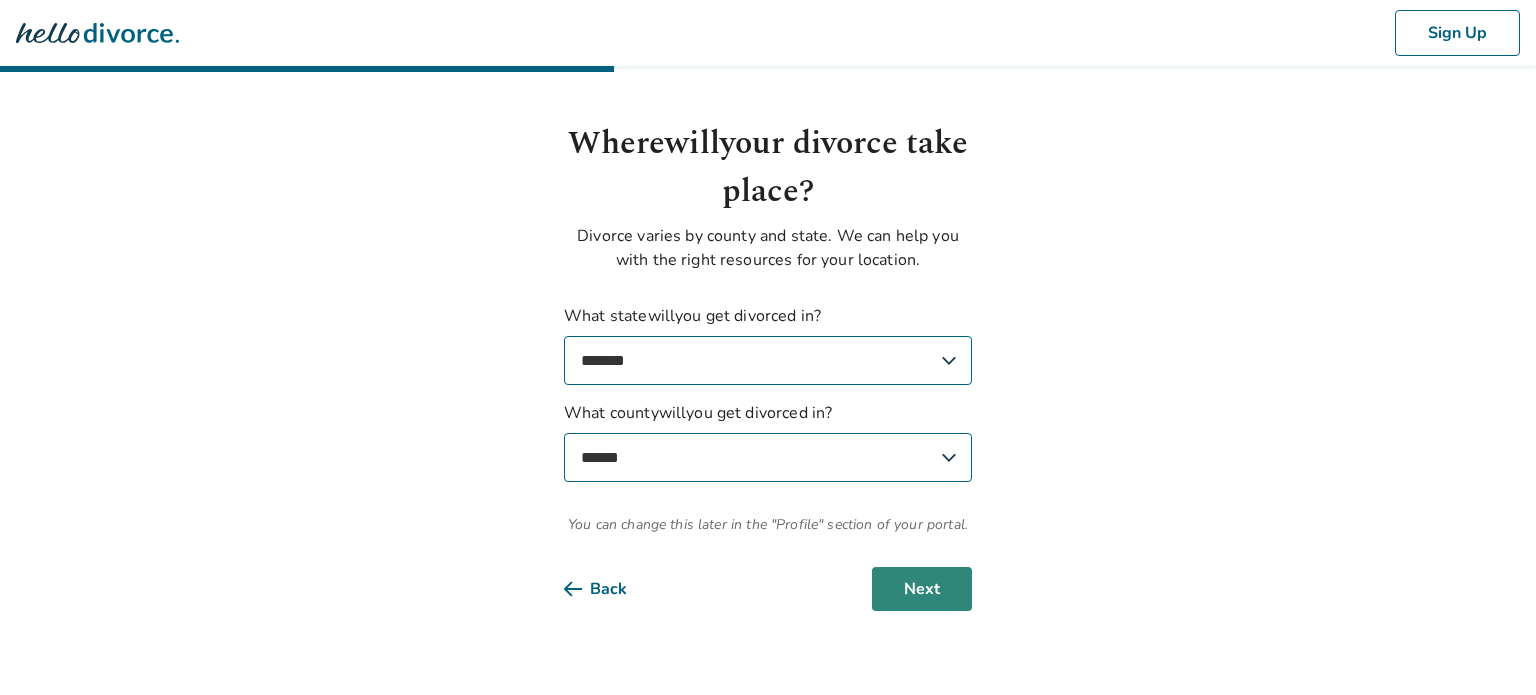 click on "Next" at bounding box center [922, 589] 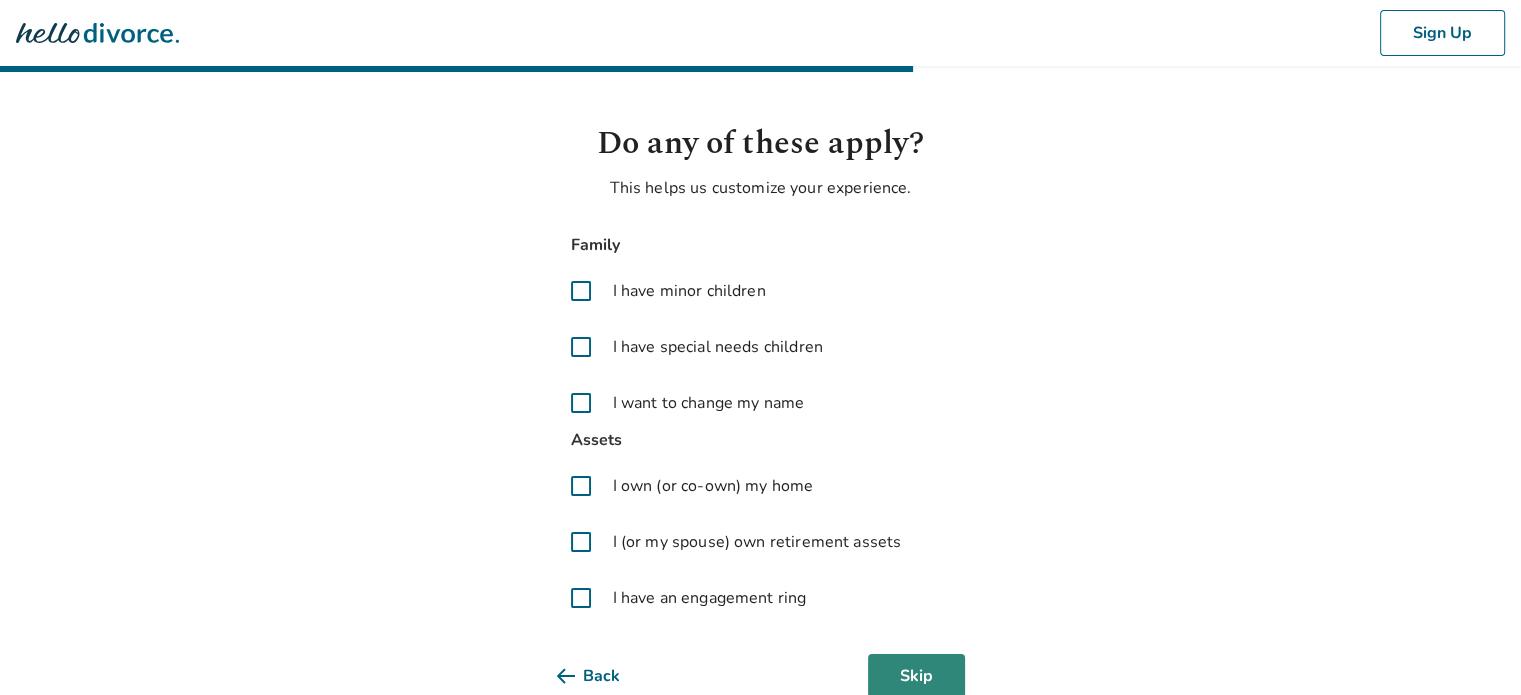 click on "Skip" at bounding box center (916, 676) 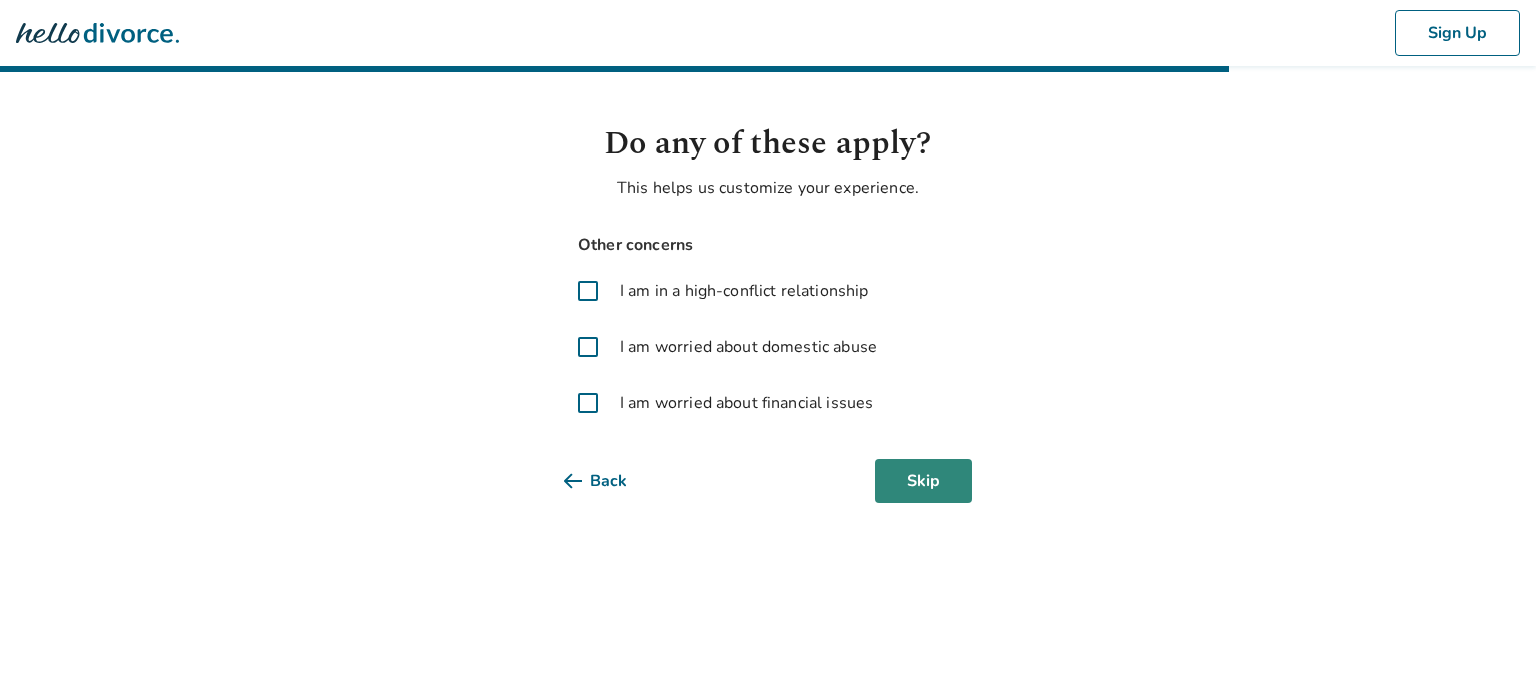 click on "Skip" at bounding box center [923, 481] 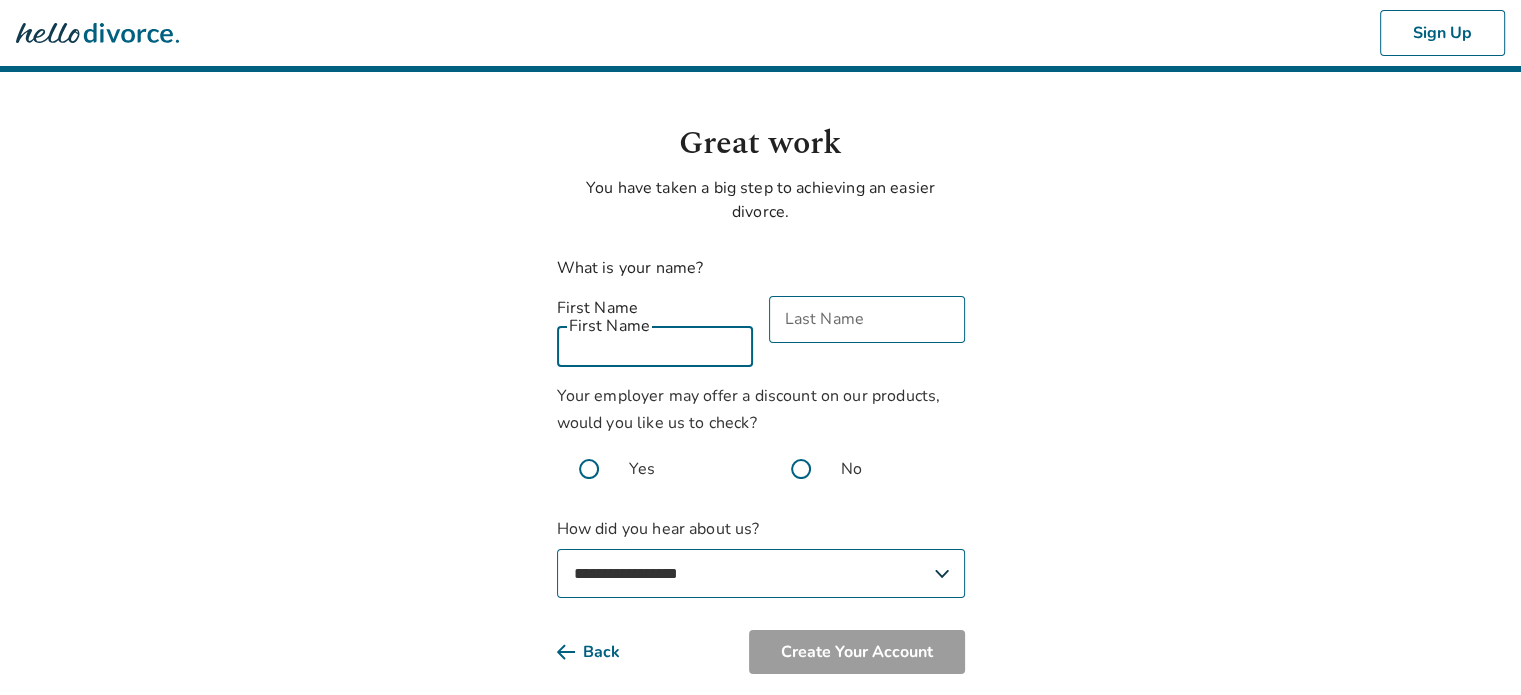 click on "First Name" at bounding box center (655, 343) 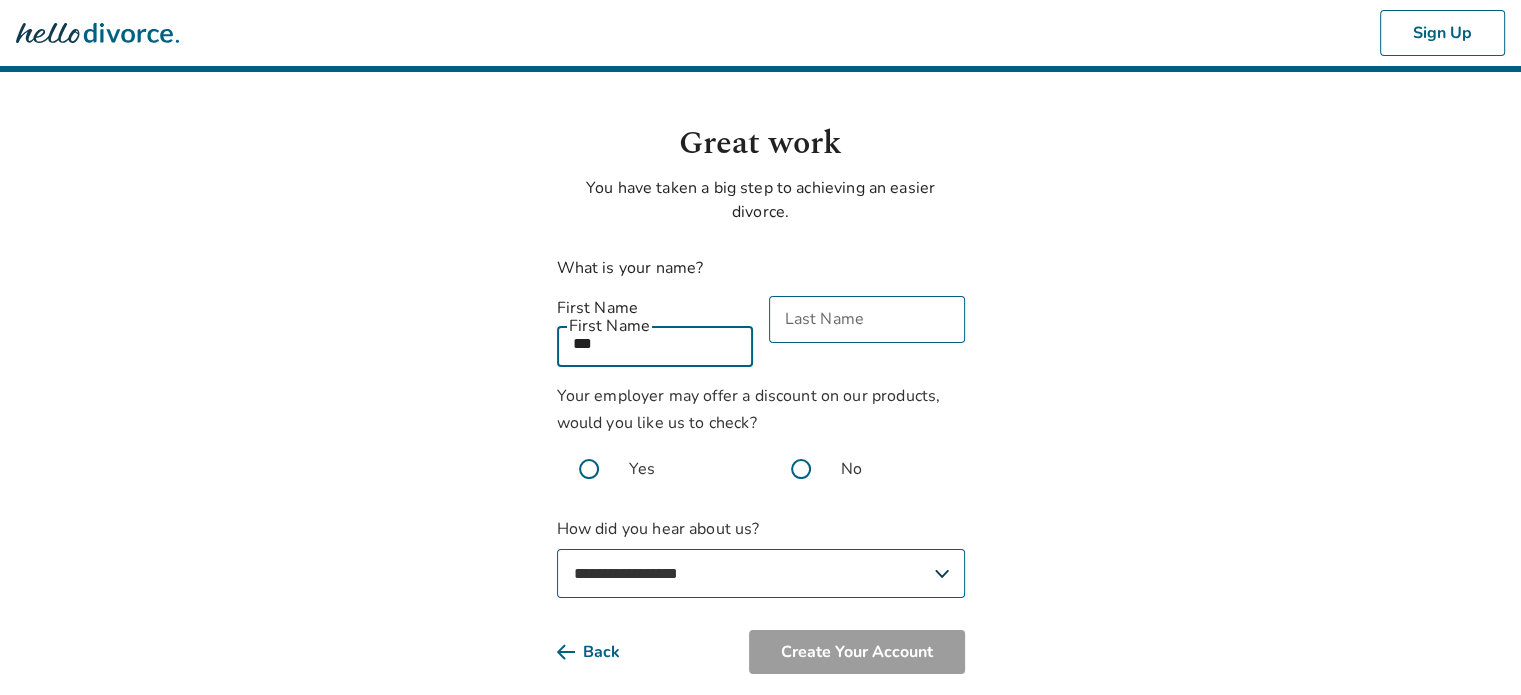 type on "***" 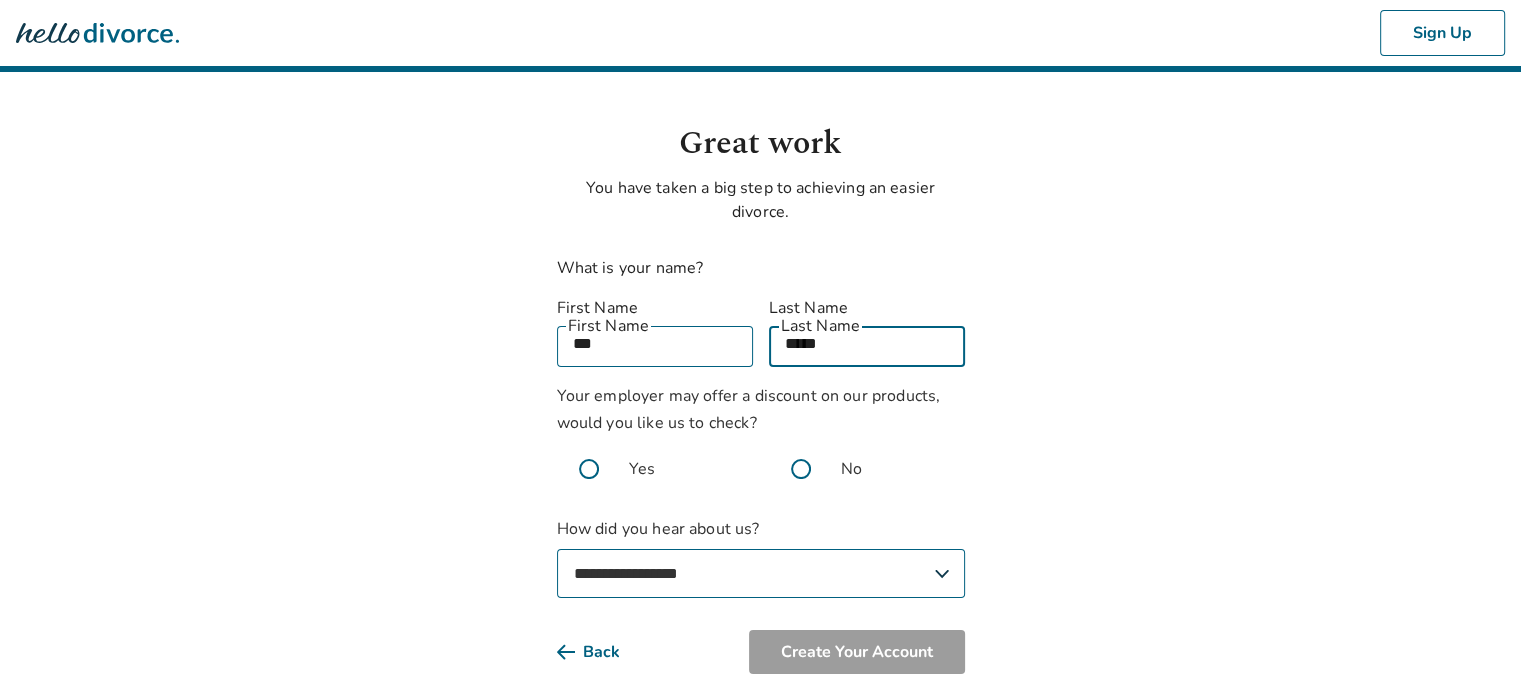 type on "*****" 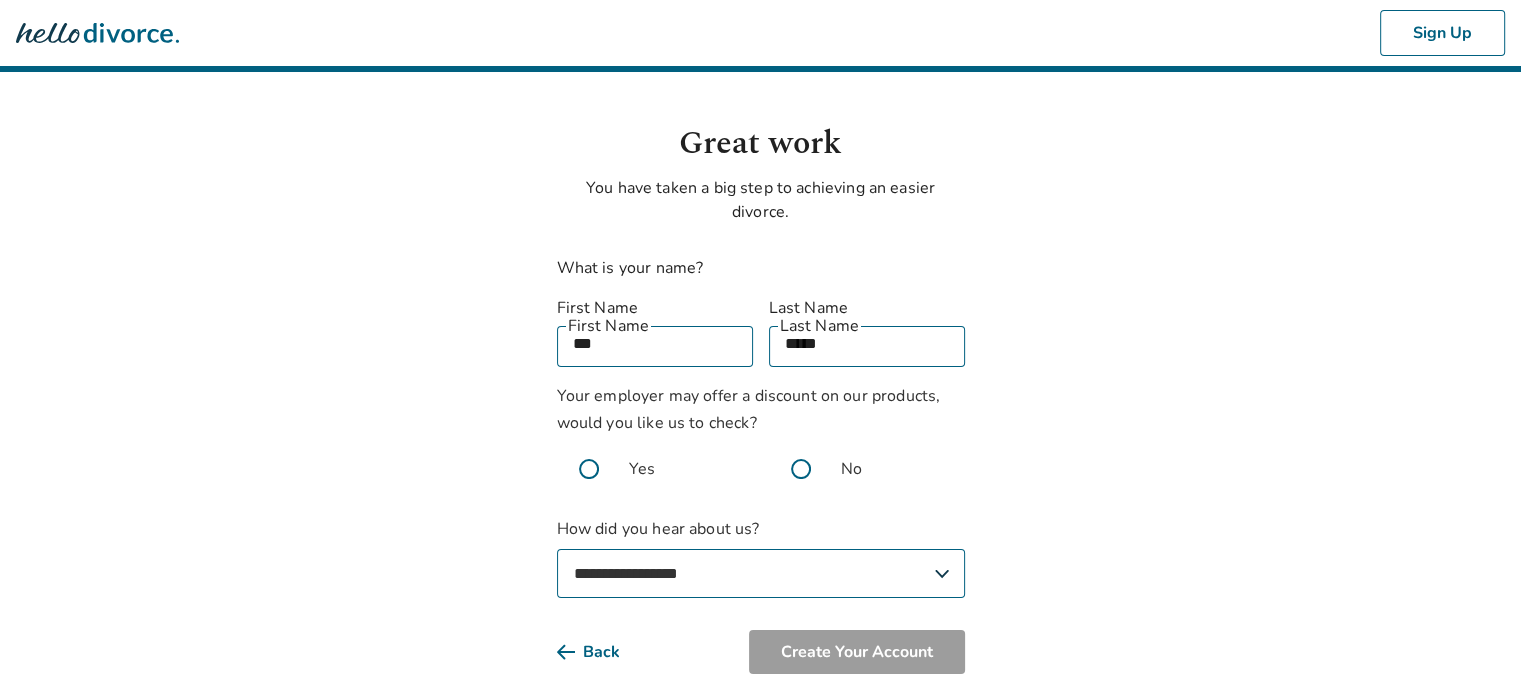 click on "**********" at bounding box center (761, 573) 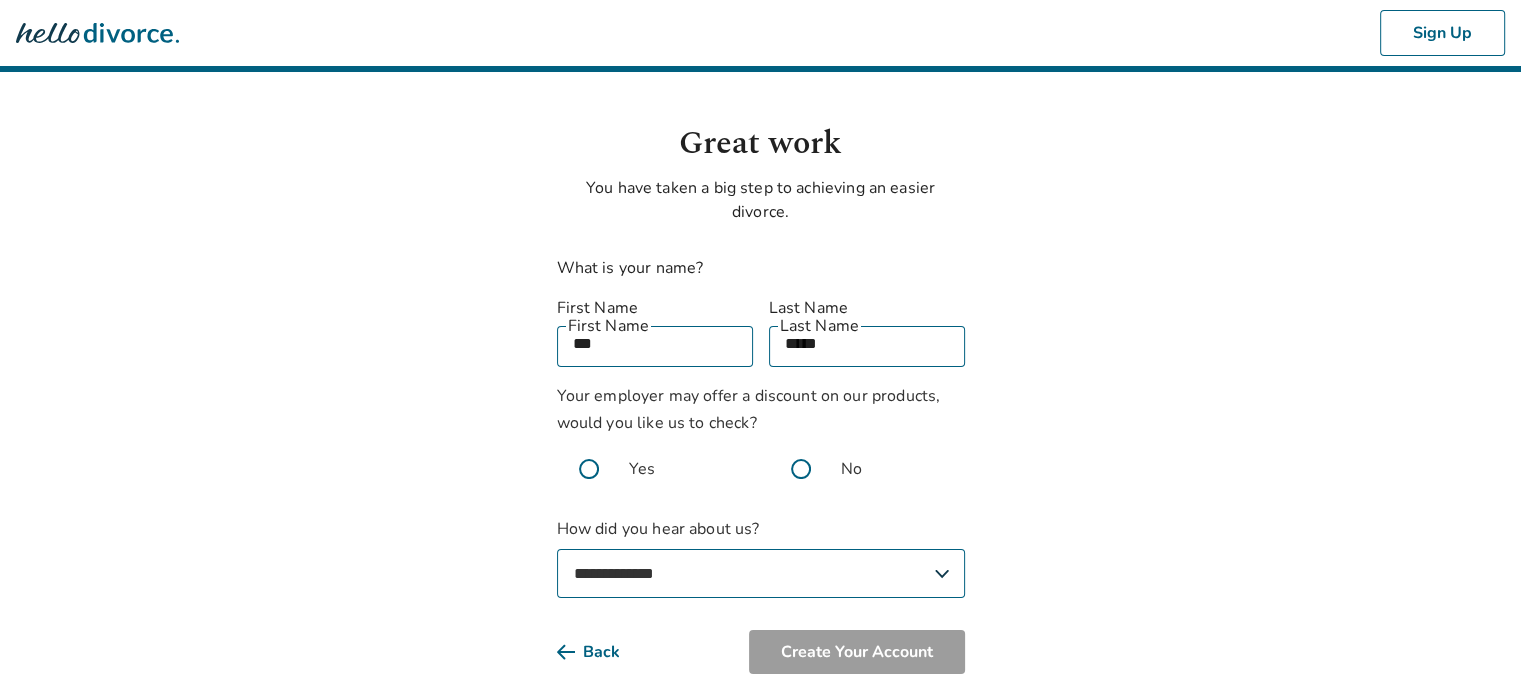 click on "**********" at bounding box center [761, 573] 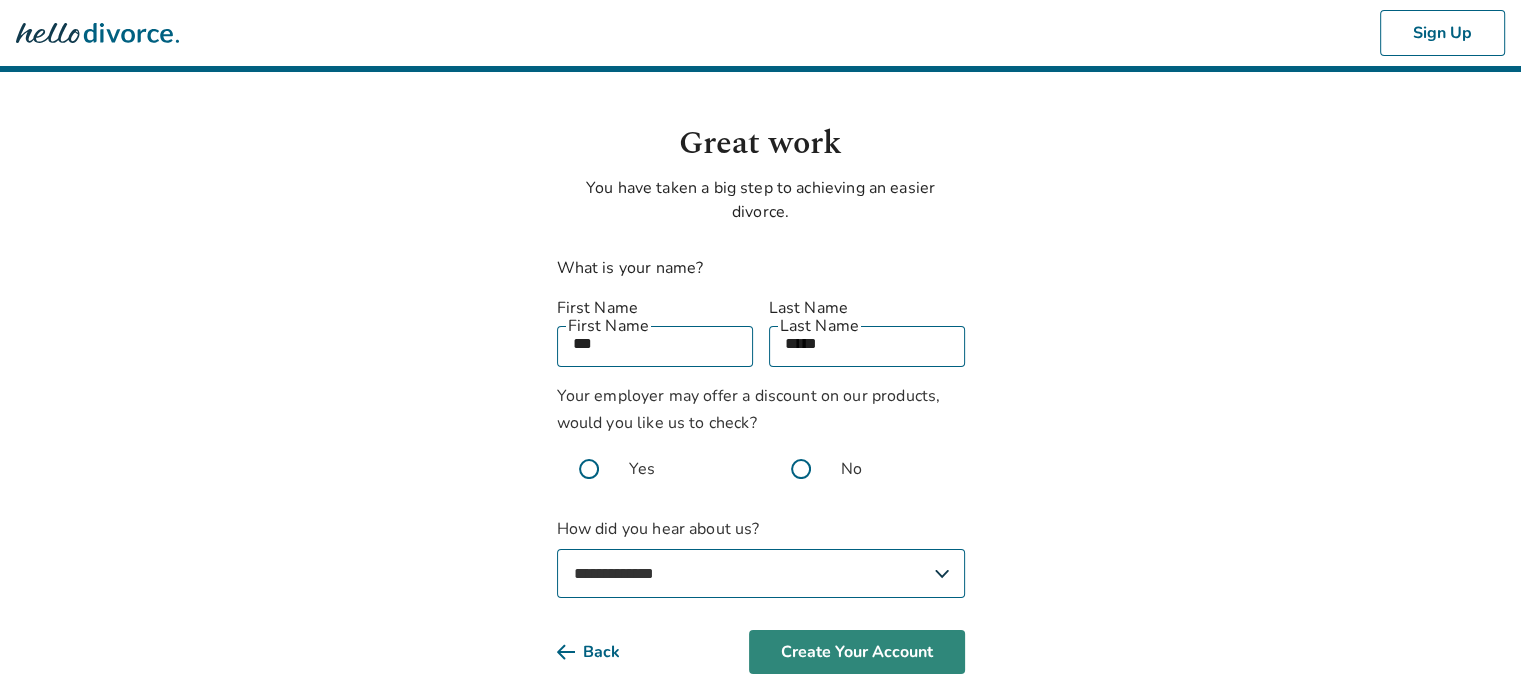 click on "Create Your Account" at bounding box center [857, 652] 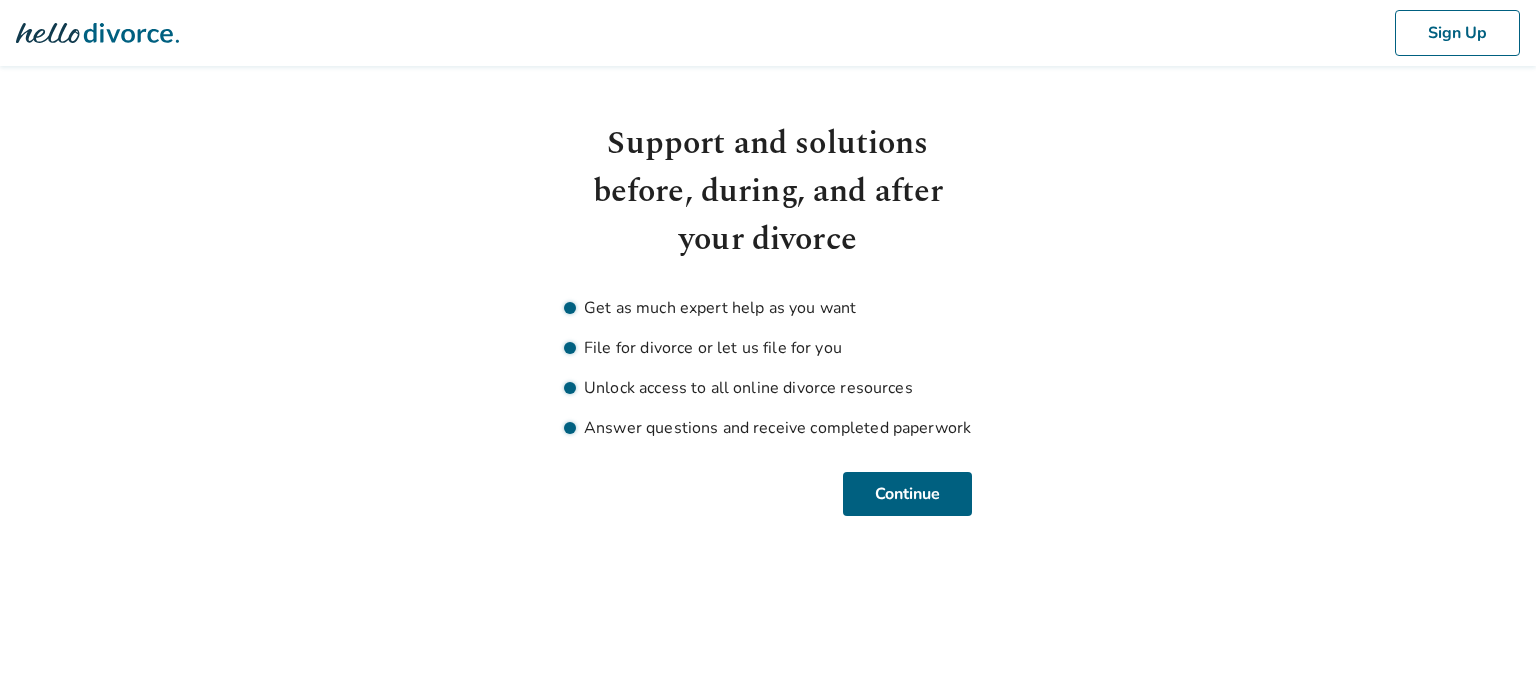 scroll, scrollTop: 0, scrollLeft: 0, axis: both 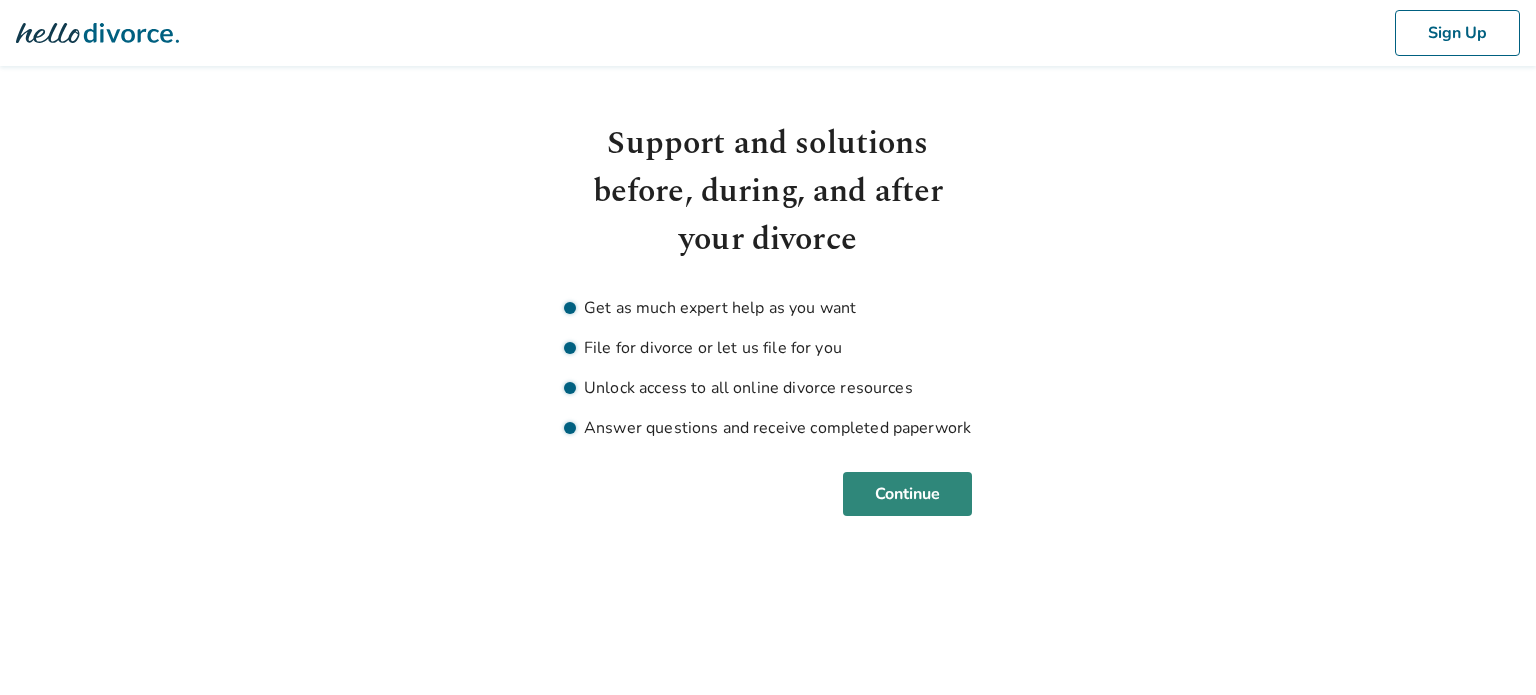 click on "Continue" at bounding box center (907, 494) 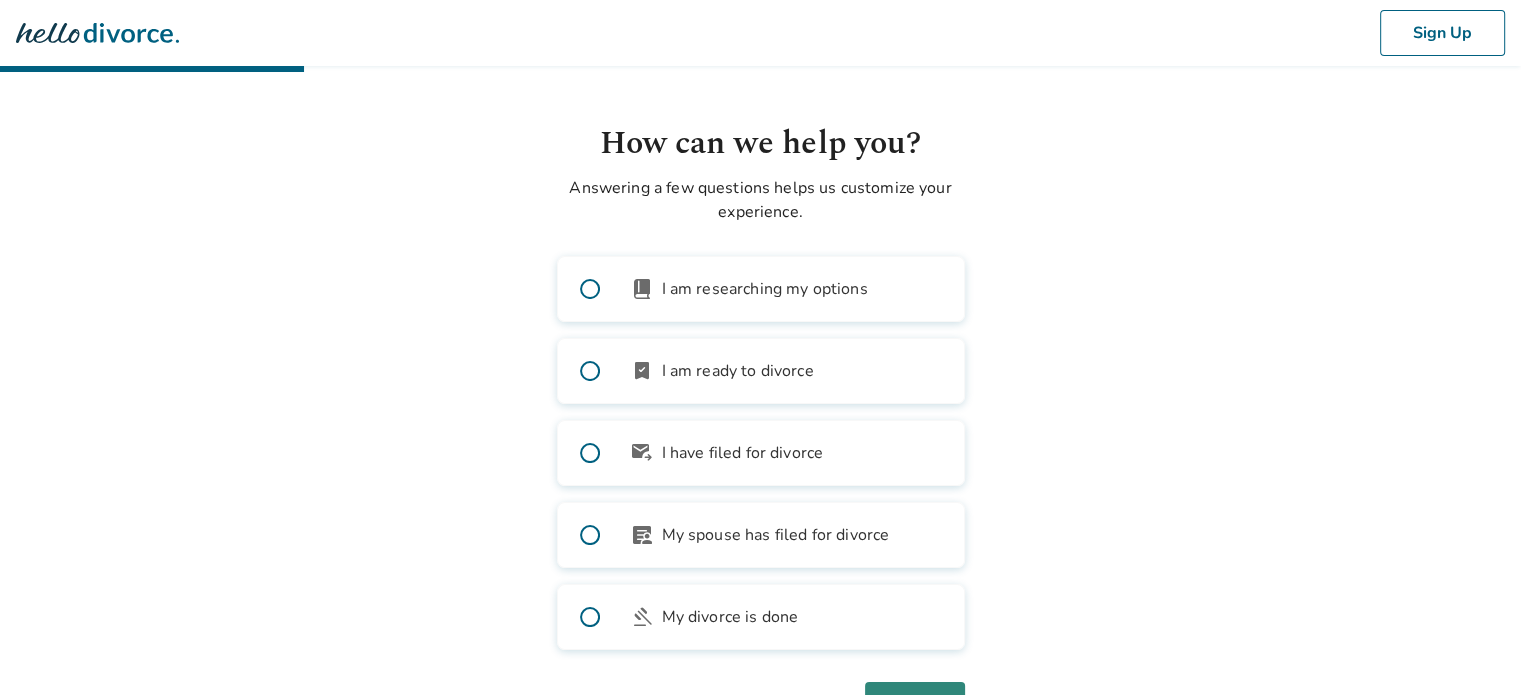click on "Next" at bounding box center [915, 704] 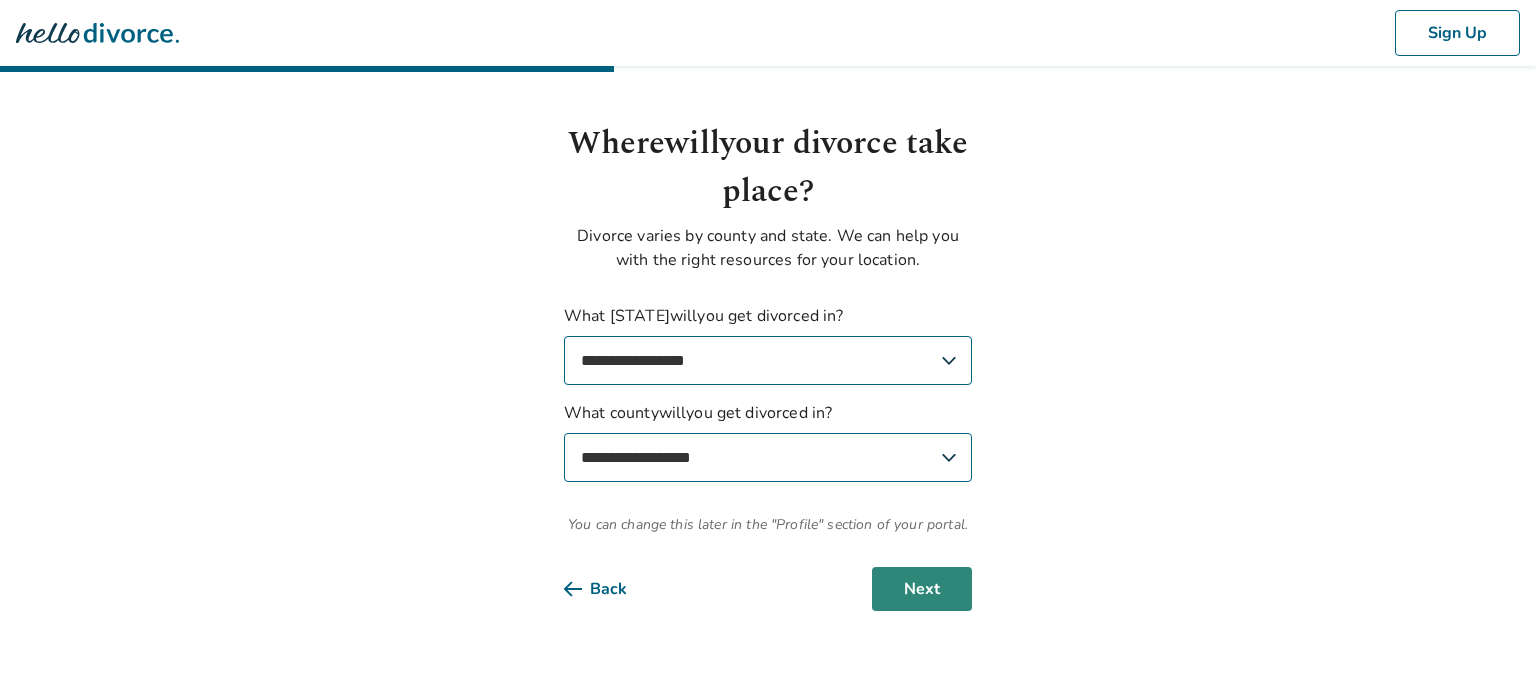 click on "Next" at bounding box center (922, 589) 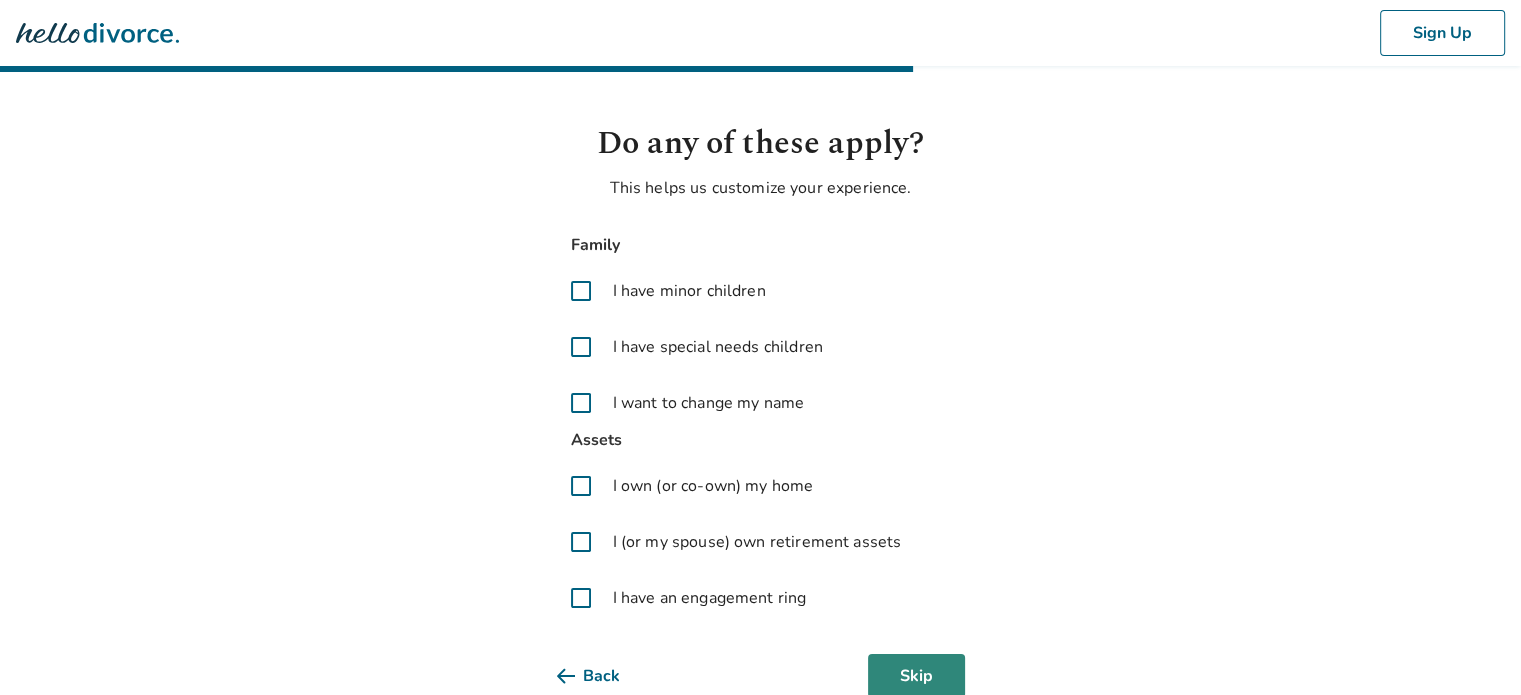 click on "Skip" at bounding box center (916, 676) 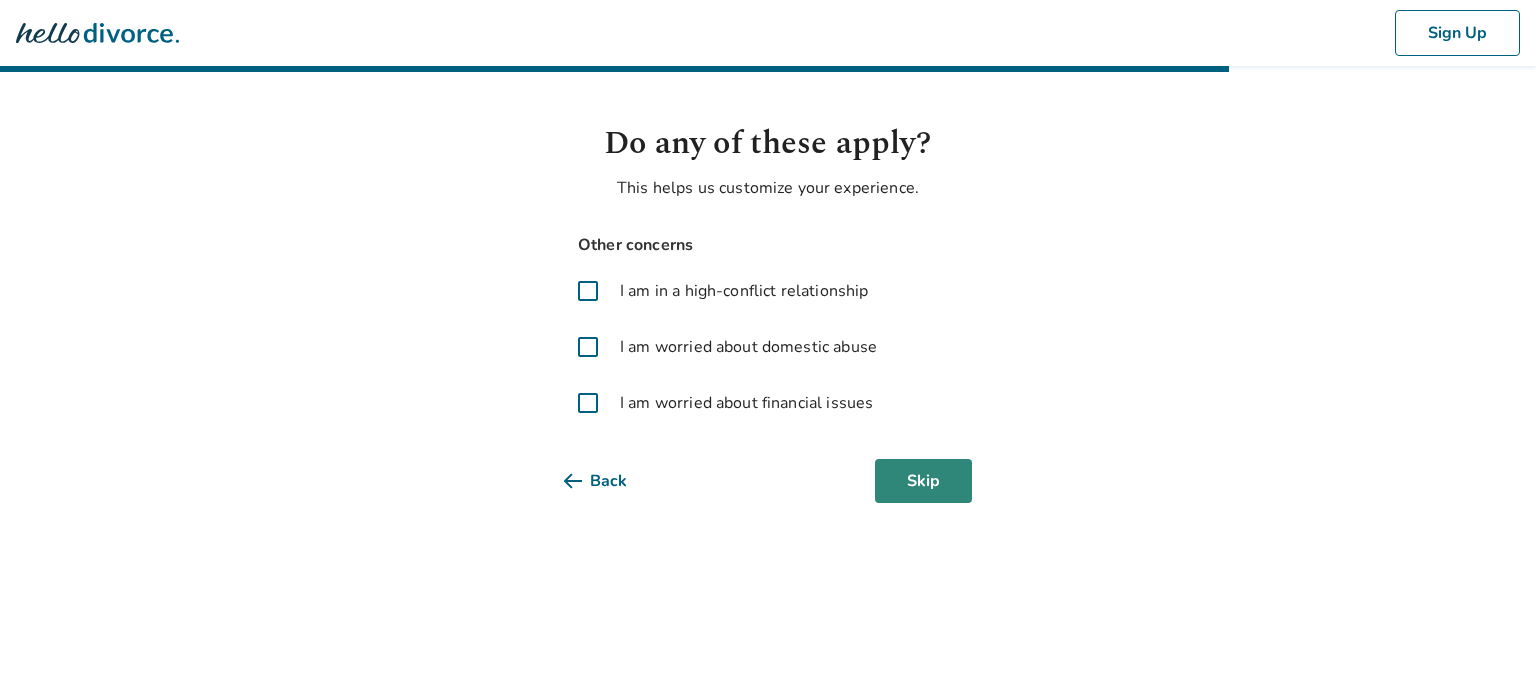 click on "Skip" at bounding box center (923, 481) 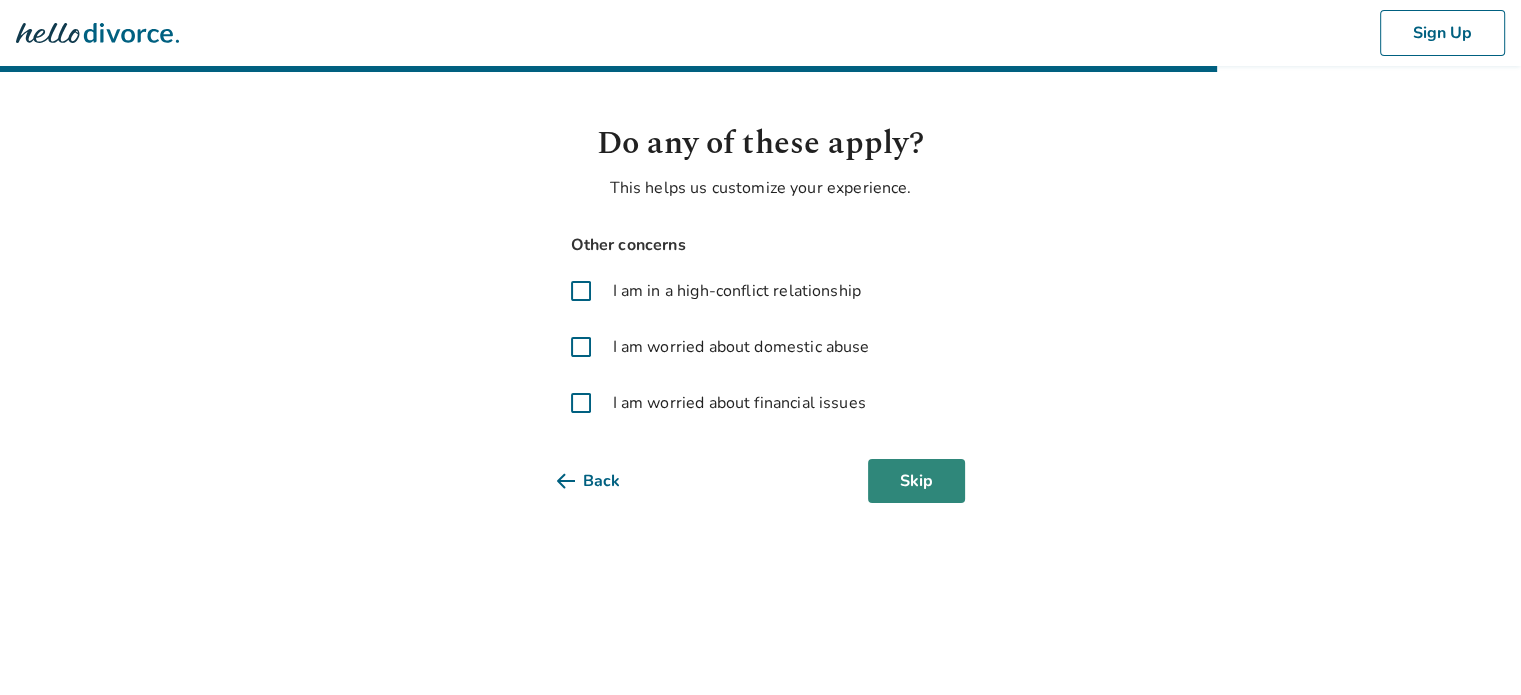 select on "**********" 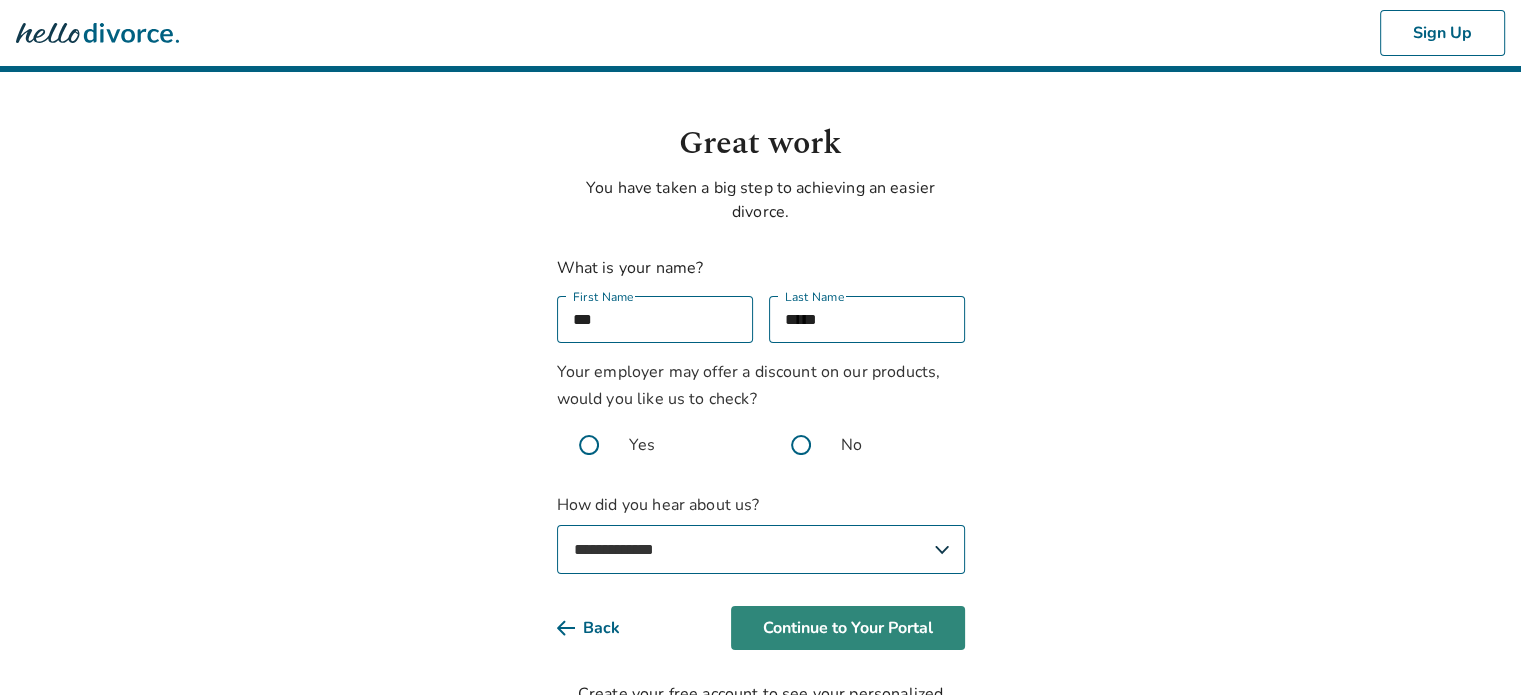 click on "Continue to Your Portal" at bounding box center [848, 628] 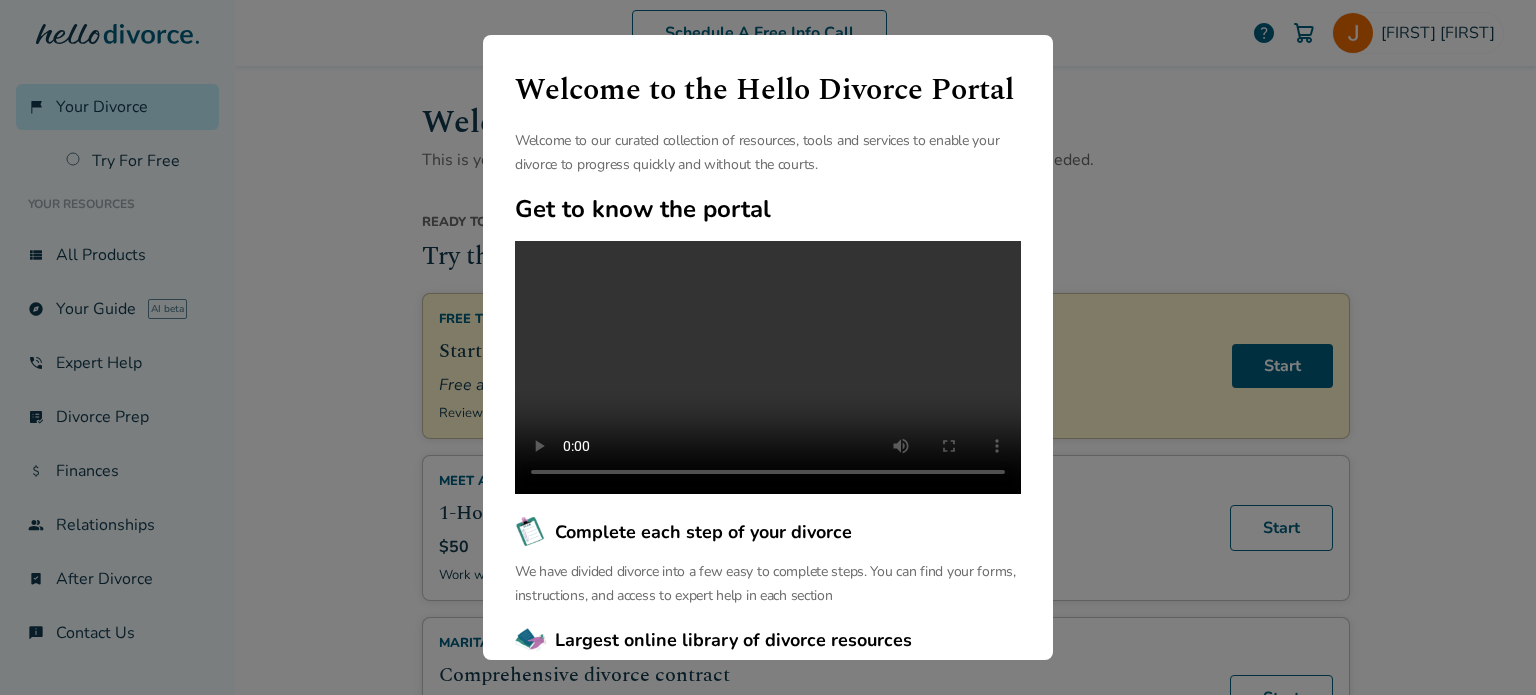 scroll, scrollTop: 239, scrollLeft: 0, axis: vertical 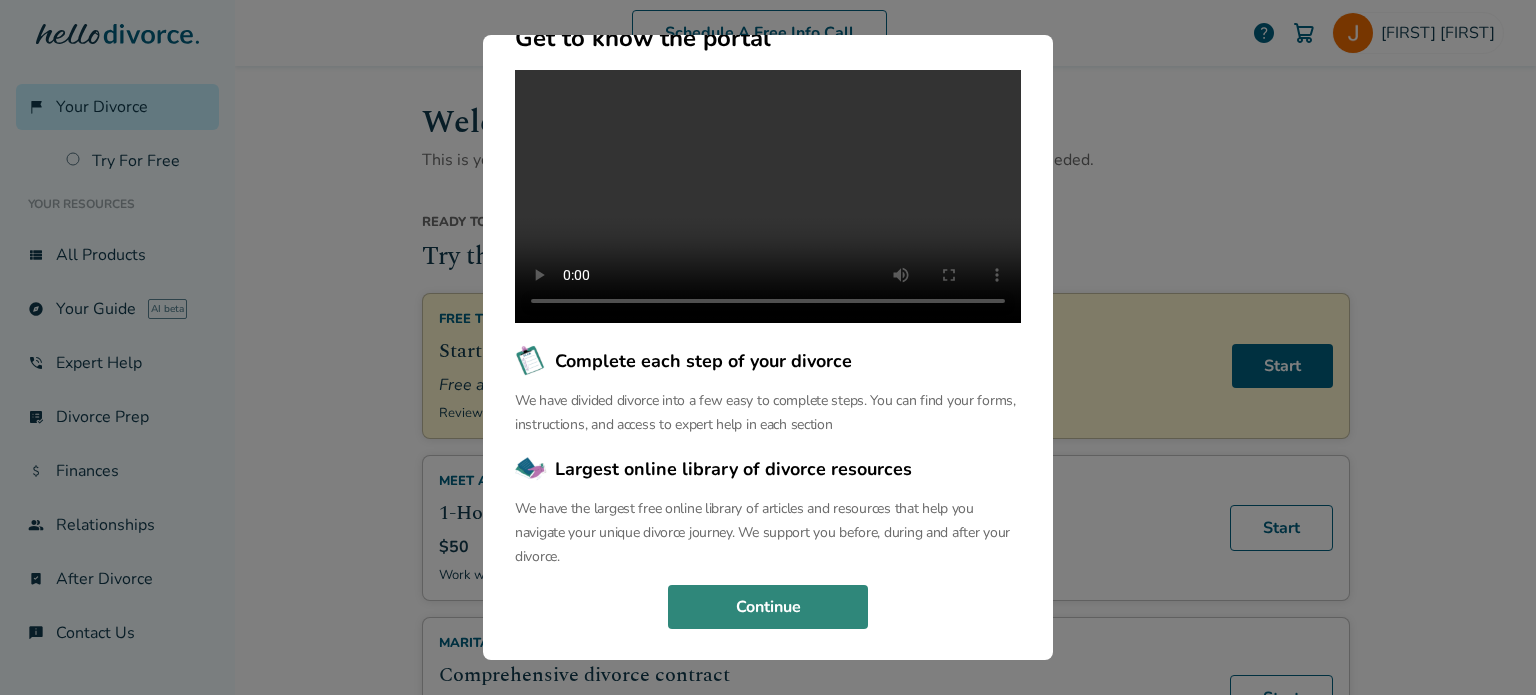 click on "Continue" at bounding box center (768, 607) 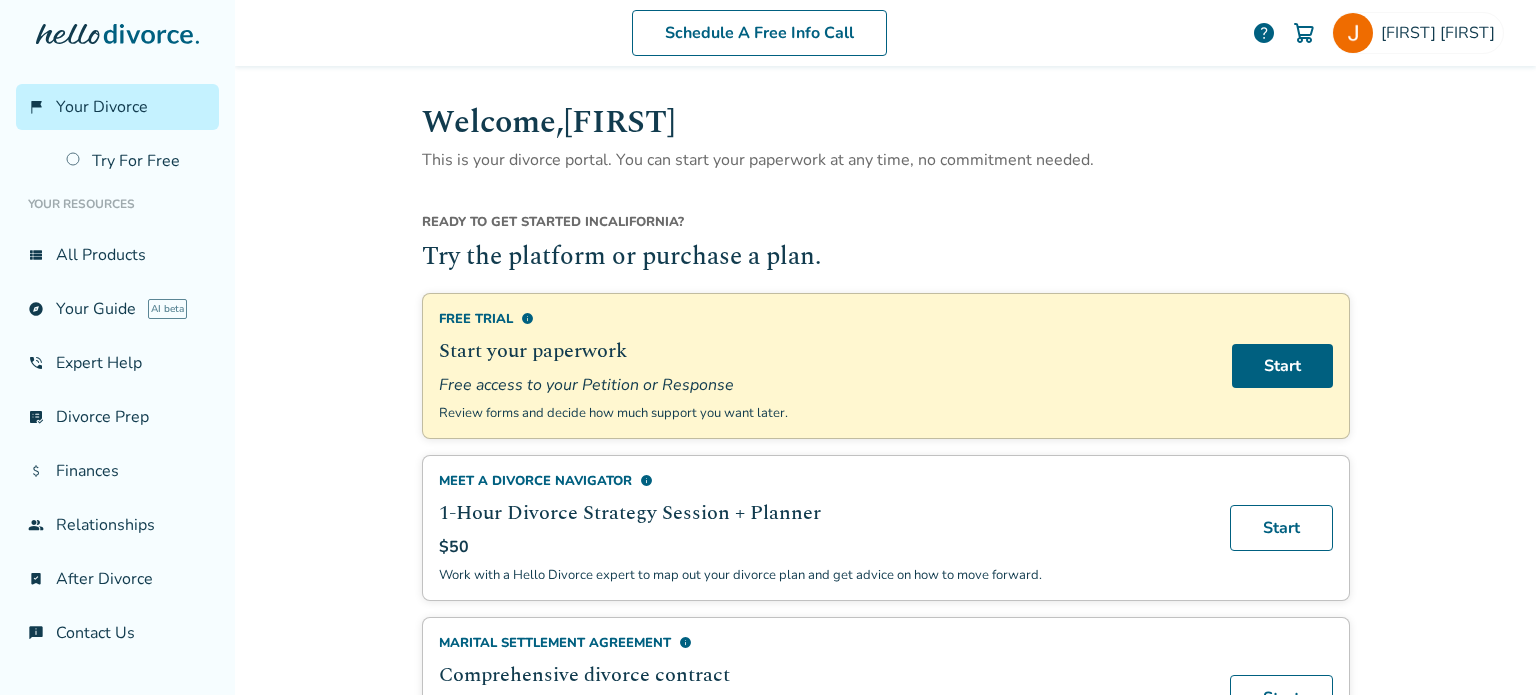 scroll, scrollTop: 608, scrollLeft: 0, axis: vertical 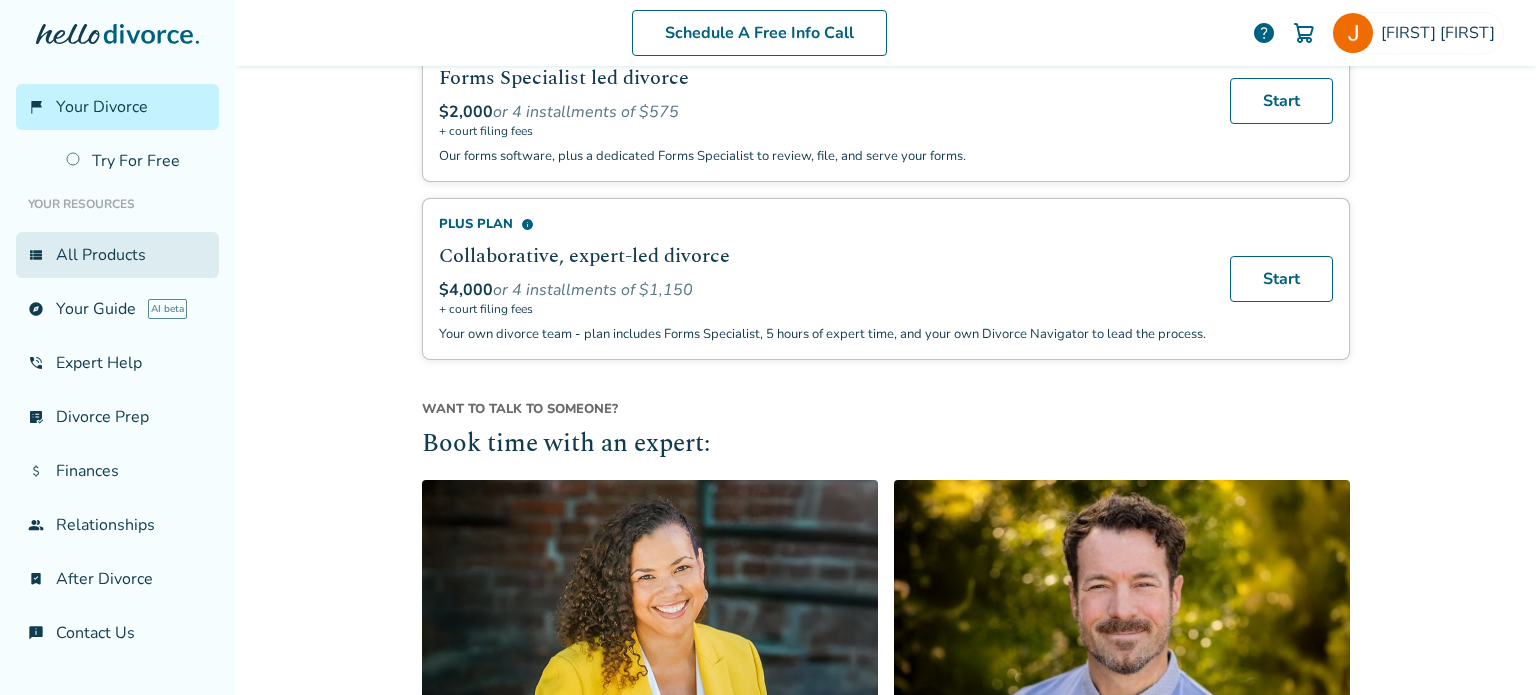 click on "view_list All Products" at bounding box center (117, 255) 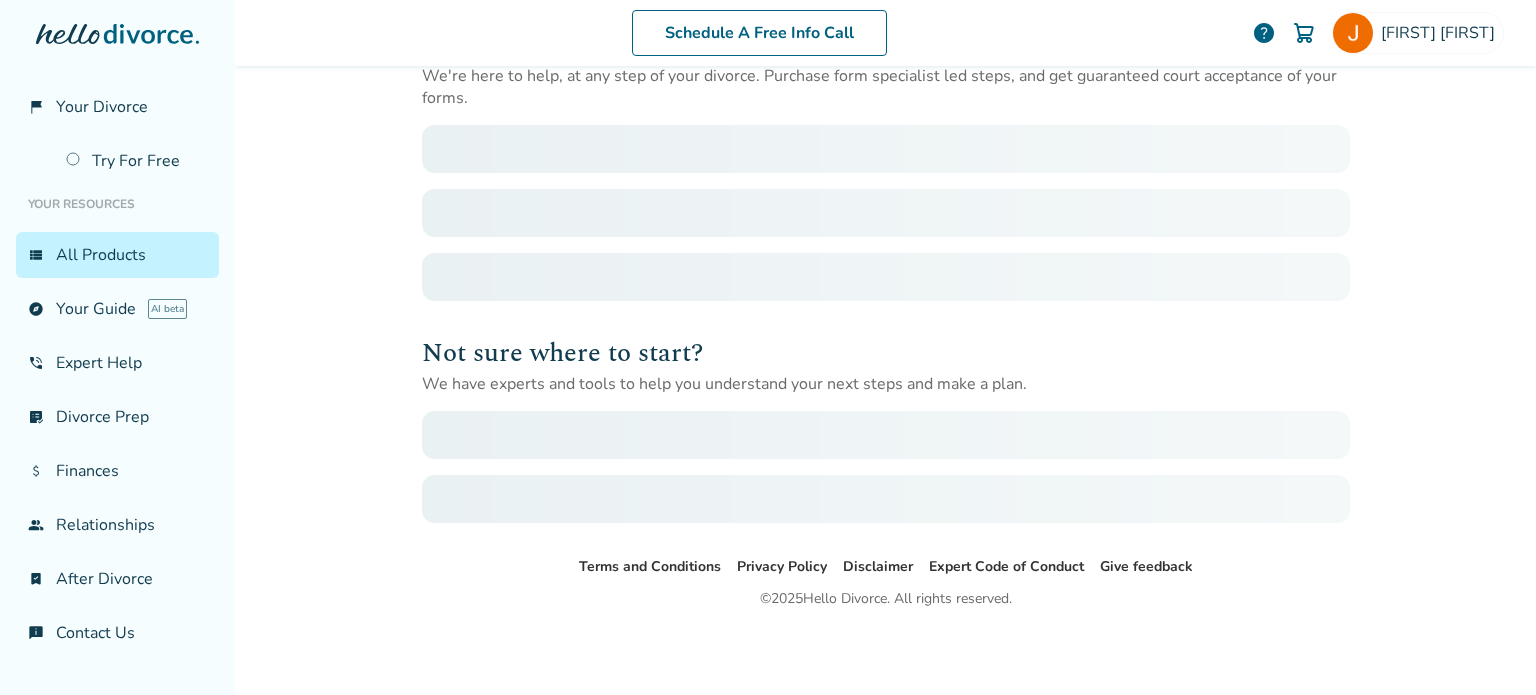 scroll, scrollTop: 98, scrollLeft: 0, axis: vertical 